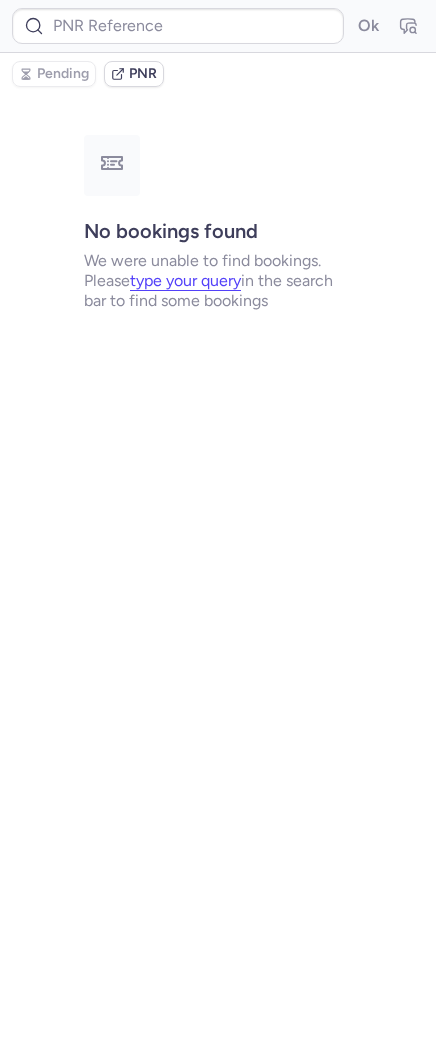 type on "CPJGT9" 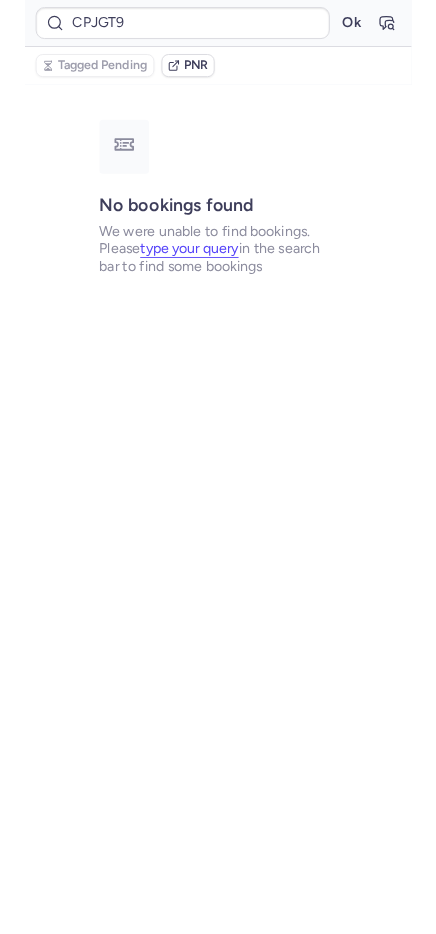 scroll, scrollTop: 0, scrollLeft: 0, axis: both 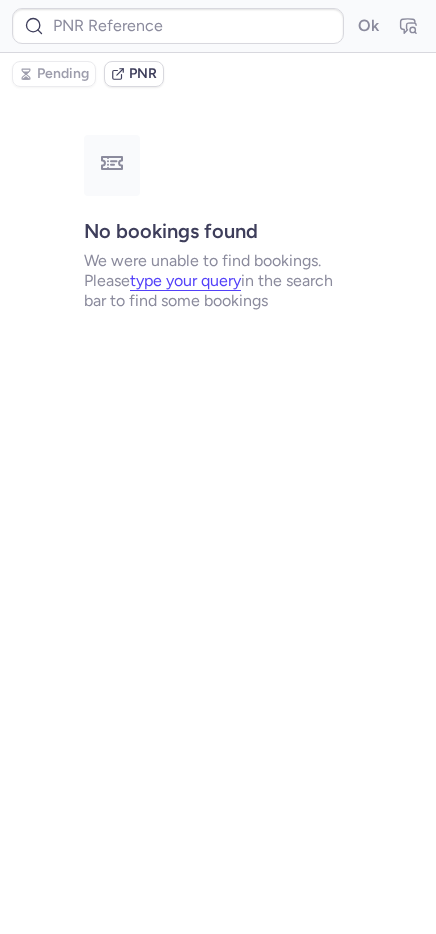 type on "CPTQJV" 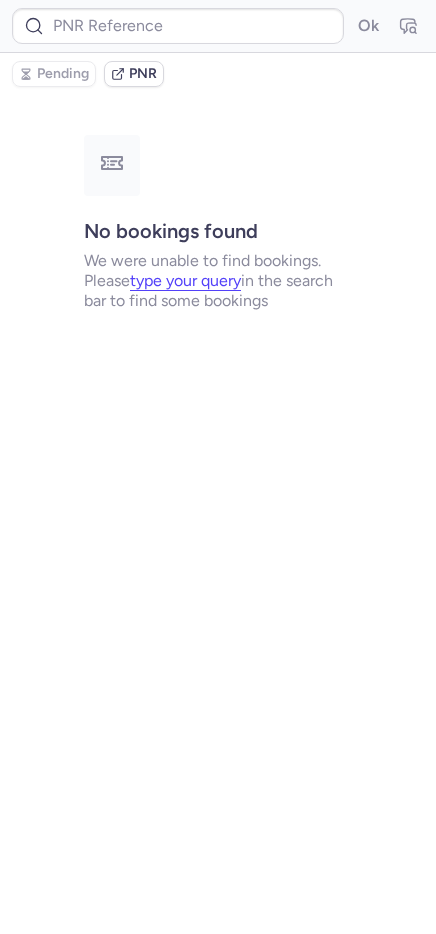 type on "CPTQJV" 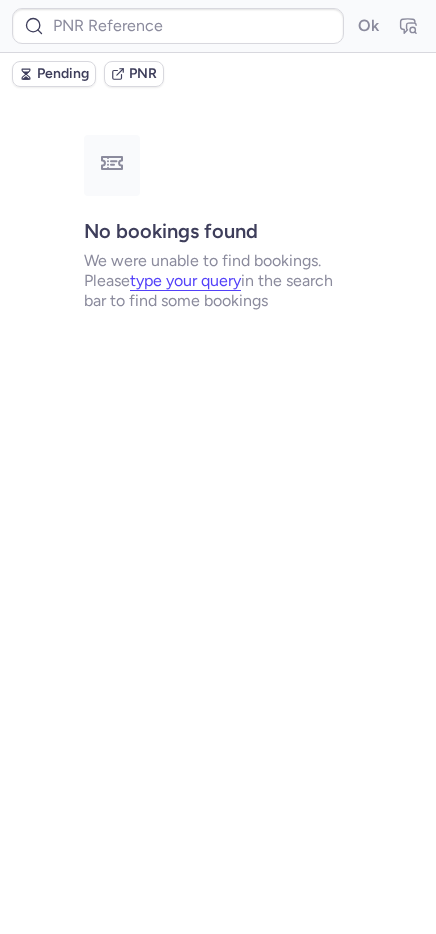 type on "CPTQJV" 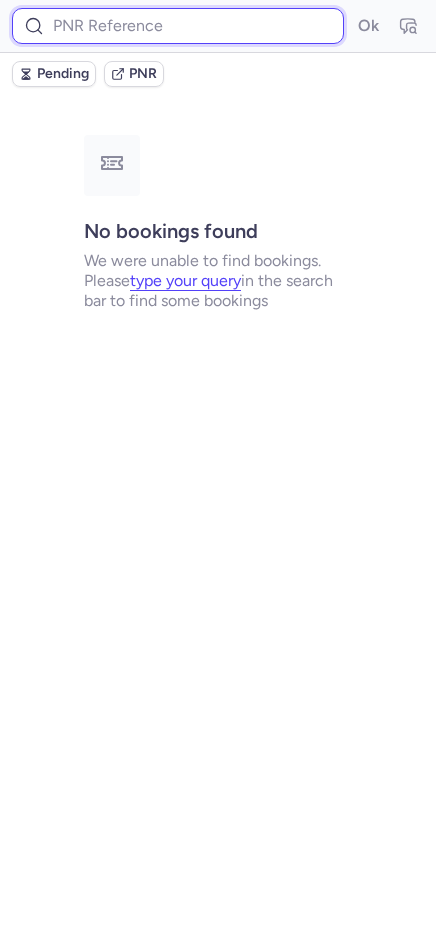 click at bounding box center [178, 26] 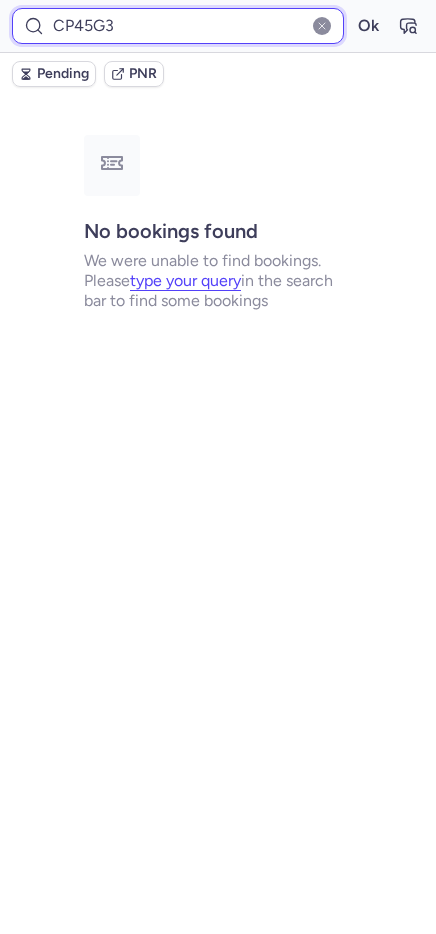 type on "CP45G3" 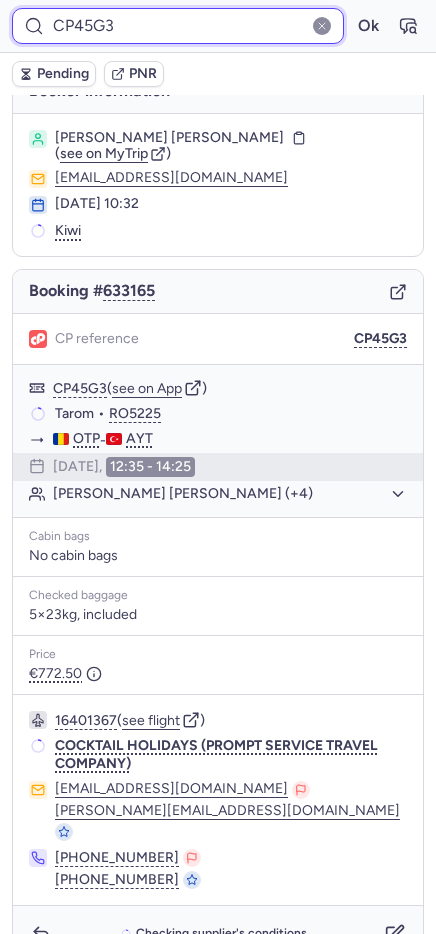 scroll, scrollTop: 33, scrollLeft: 0, axis: vertical 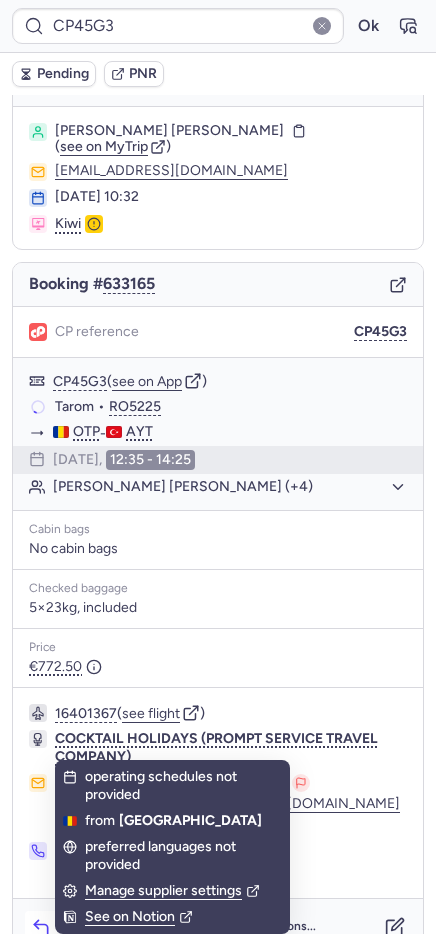 click 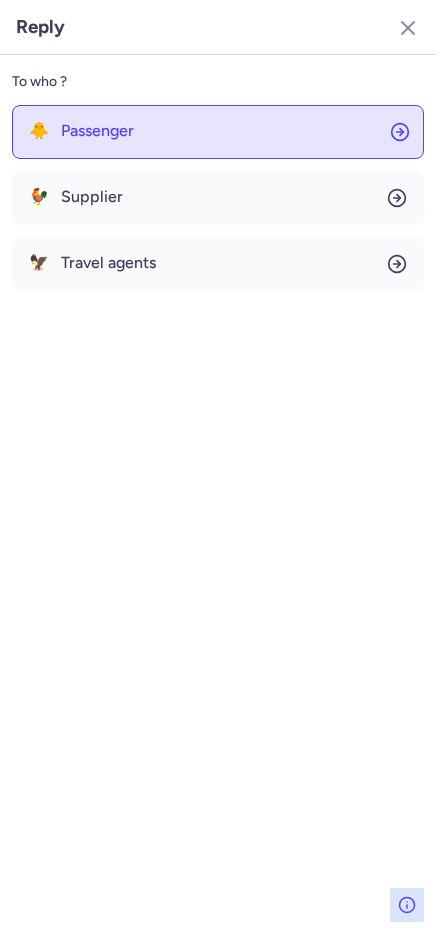 click on "🐥 Passenger" 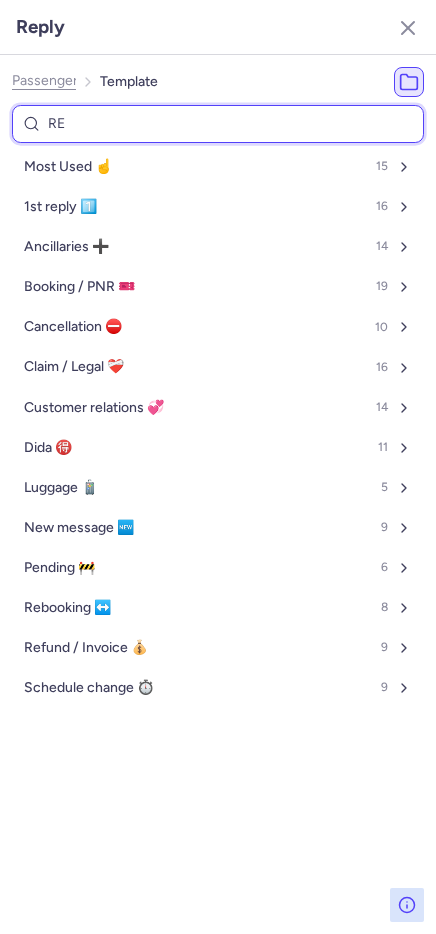 type on "REF" 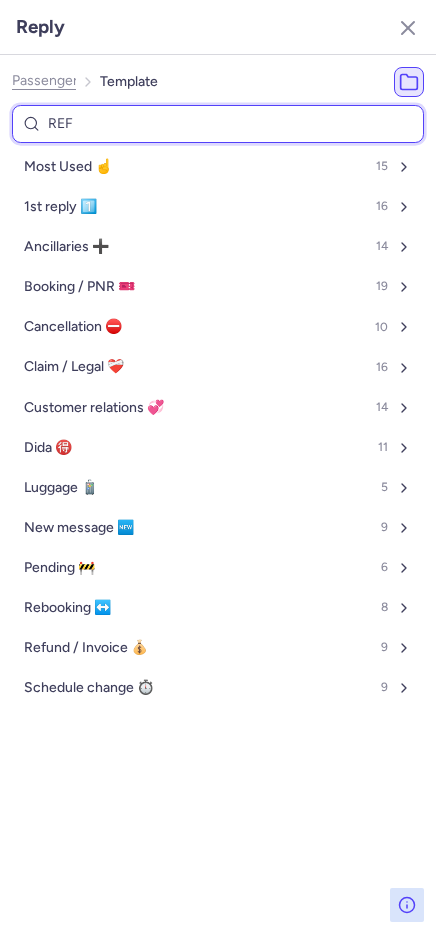 select on "en" 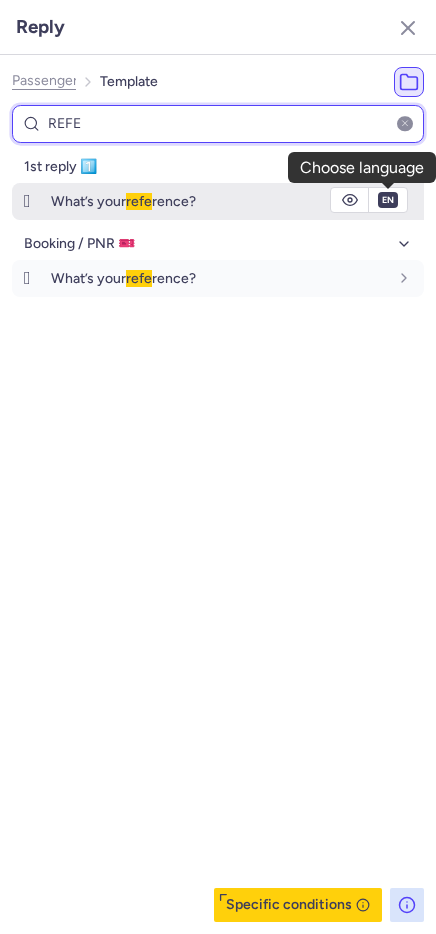 type on "REFE" 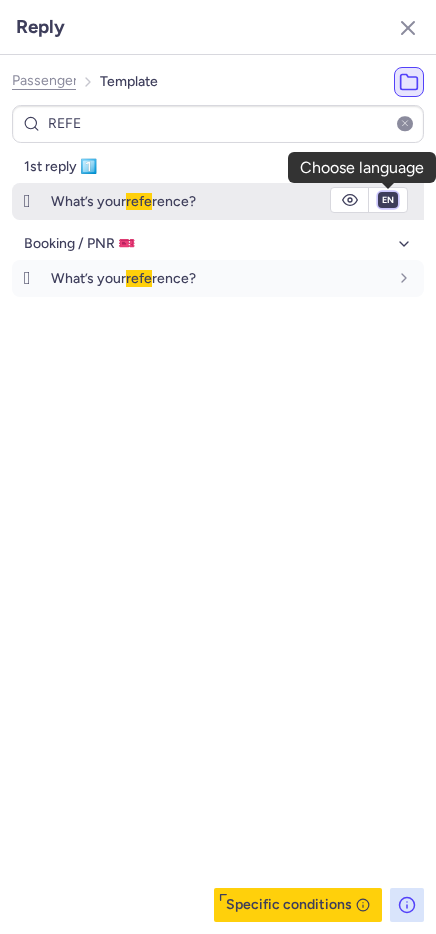 click on "fr en de nl pt es it ru" at bounding box center (388, 200) 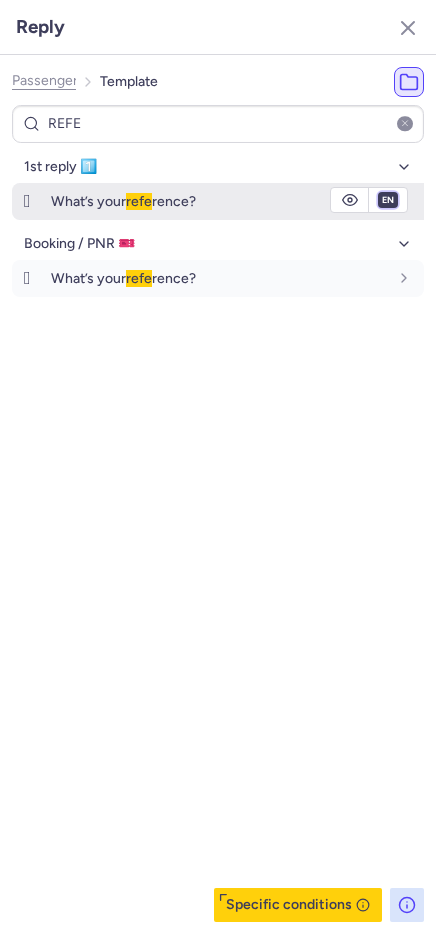 select on "fr" 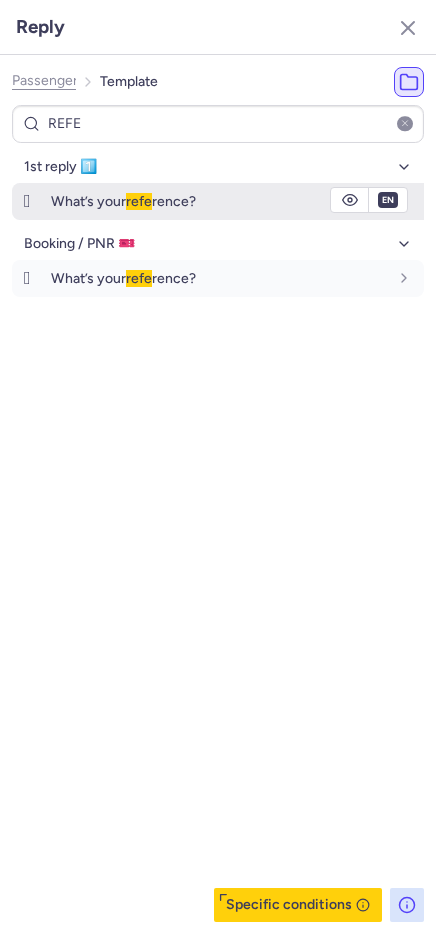 click on "fr en de nl pt es it ru" at bounding box center (388, 200) 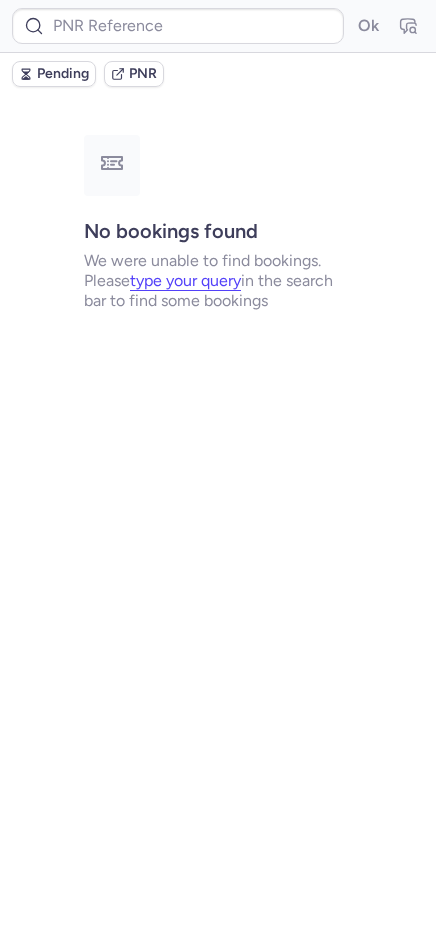 scroll, scrollTop: 0, scrollLeft: 0, axis: both 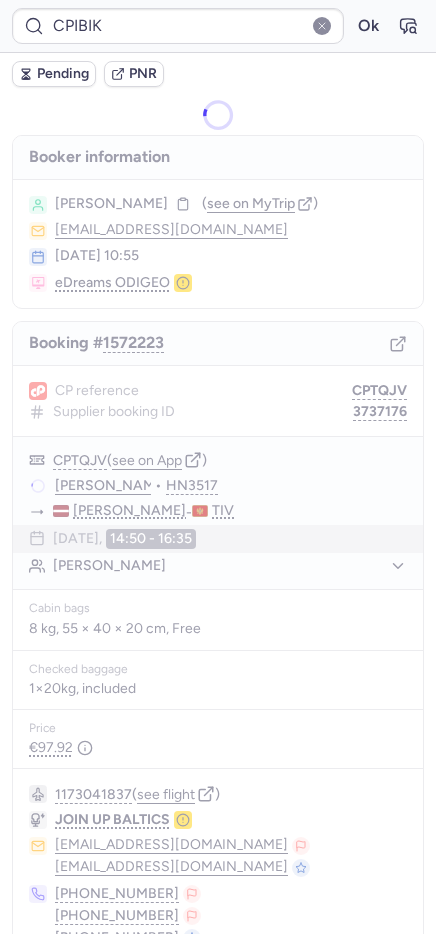 type on "CPTQJV" 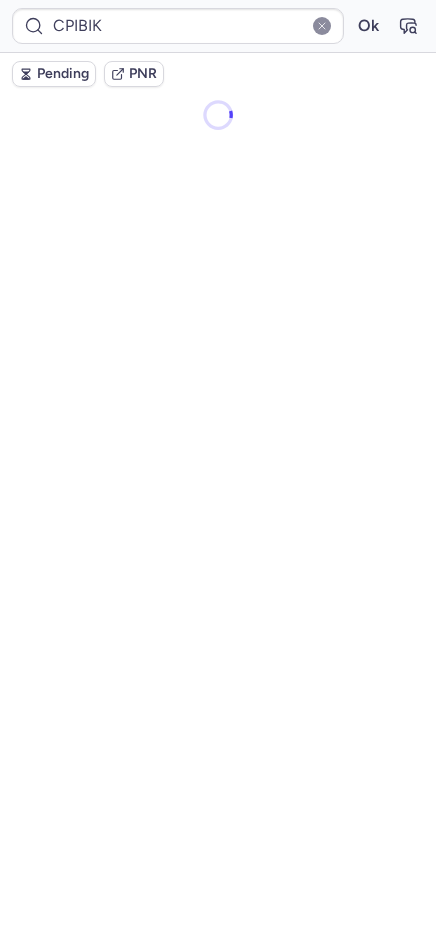 type on "CPTQJV" 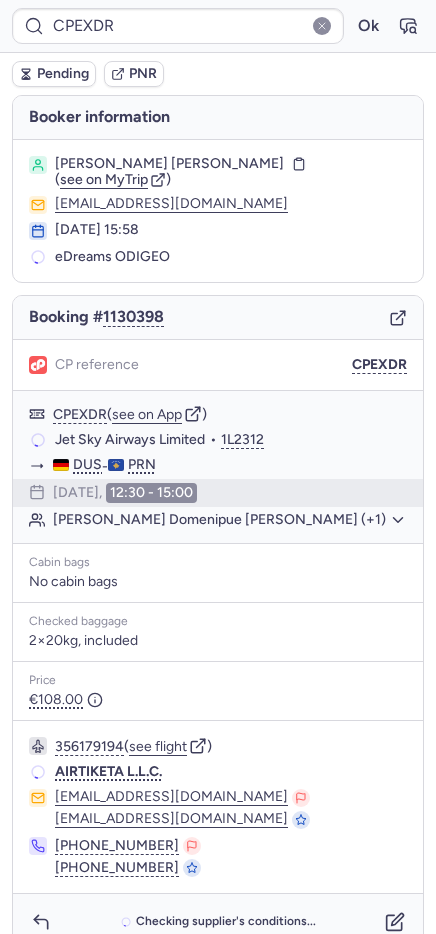 type on "CP99J7" 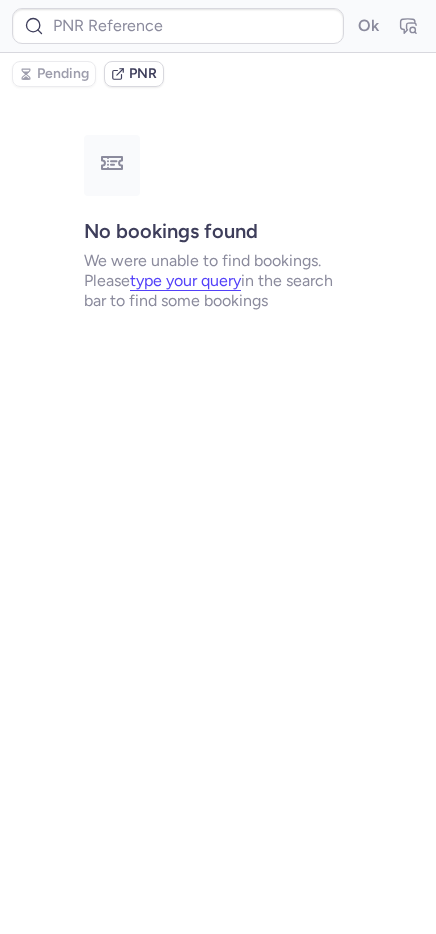 type on "CPO4MJ" 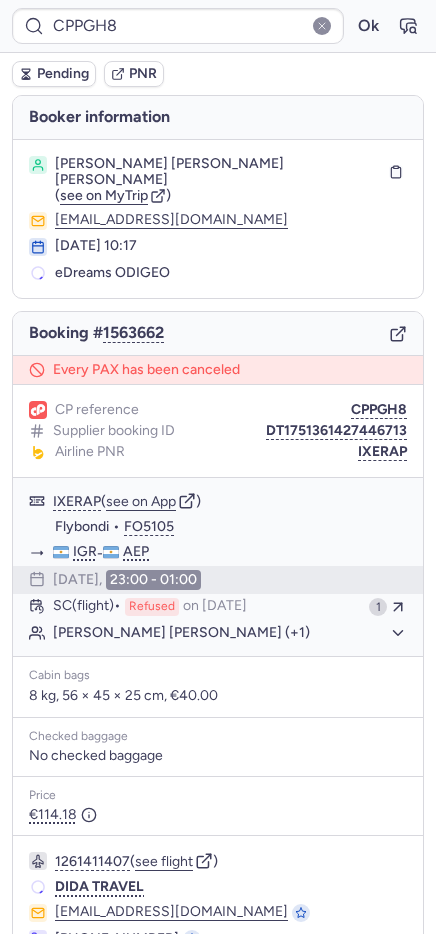 type on "CPUF4X" 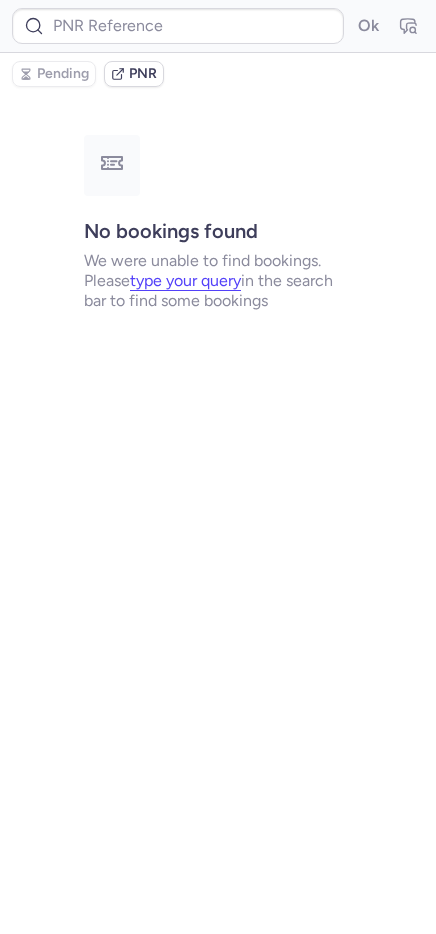 type on "CP58O7" 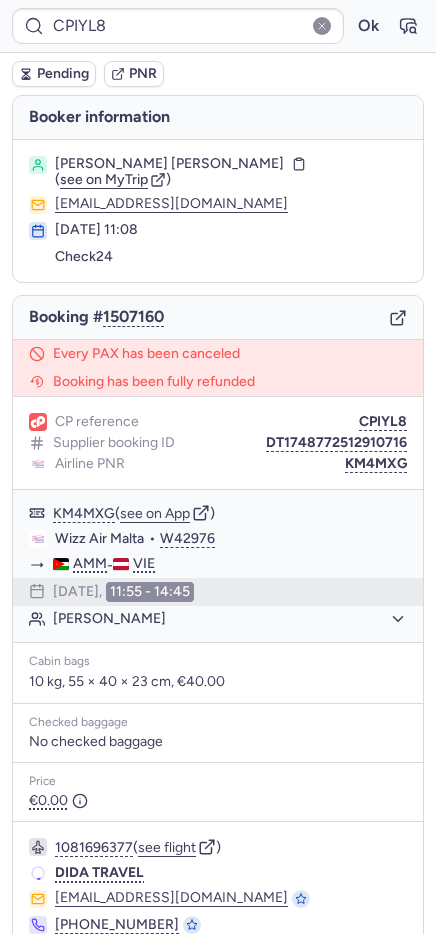 type on "CP2GLM" 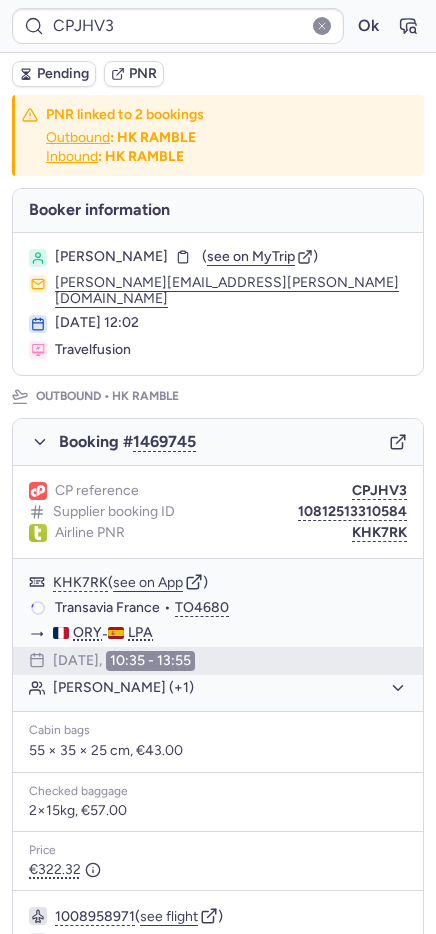type on "CP7RON" 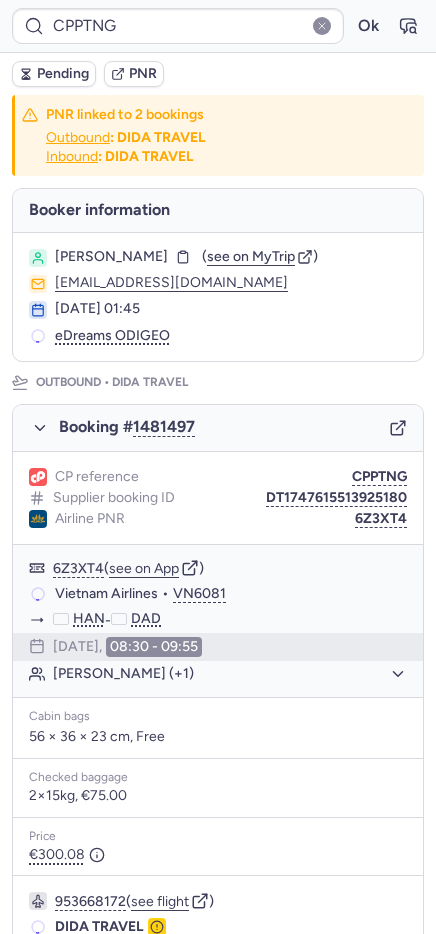 type on "CPOTKA" 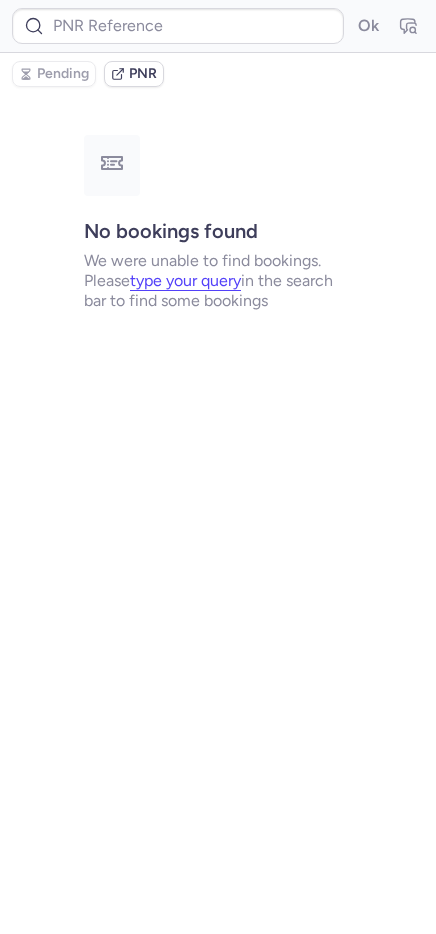 type on "CPJIZA" 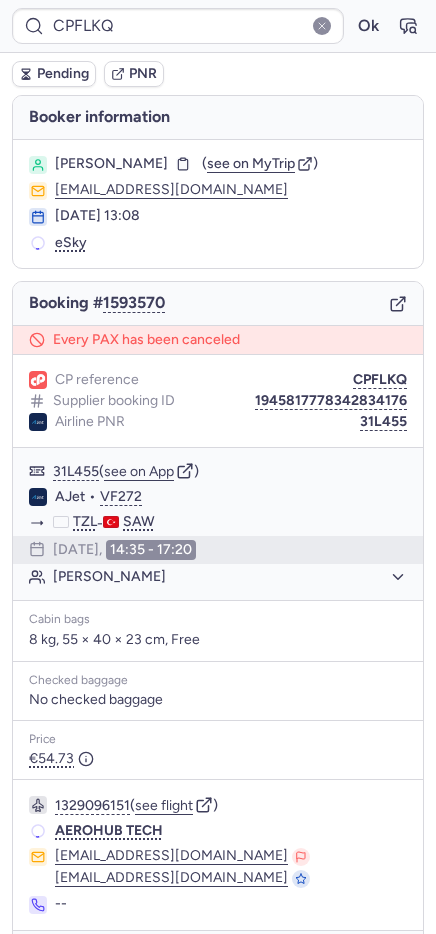 type on "CPINFU" 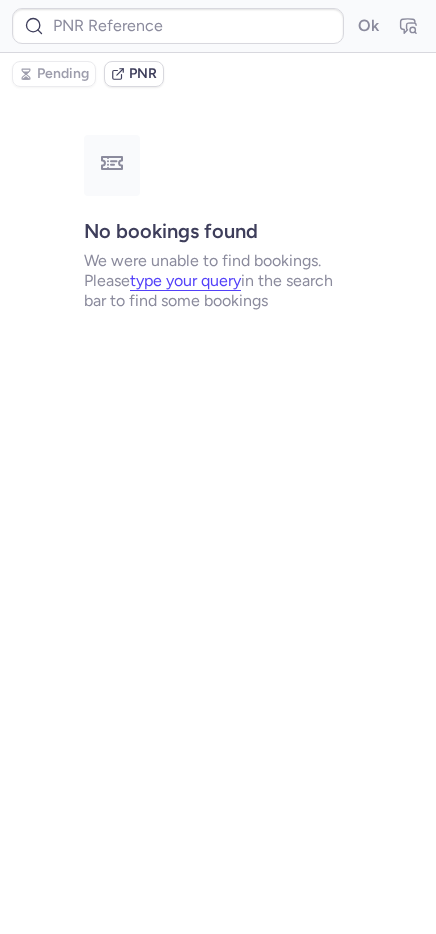 type on "CPINFU" 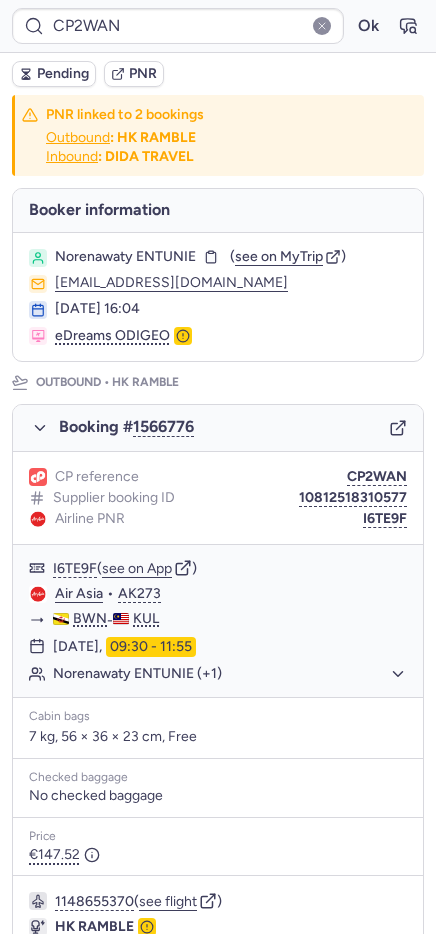 type on "CPV7WX" 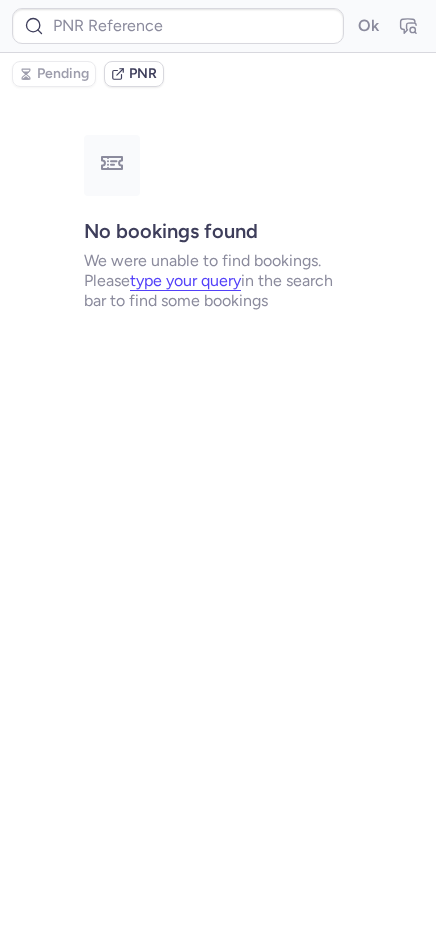 type on "CPHMLV" 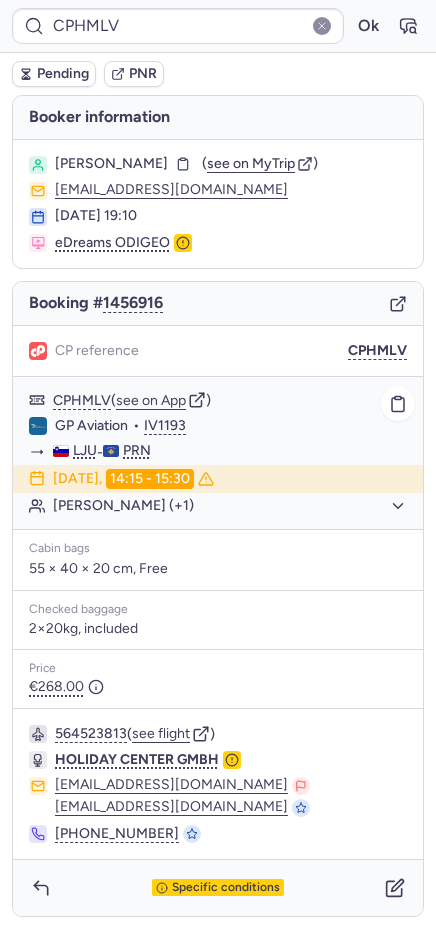 click on "[PERSON_NAME] (+1)" 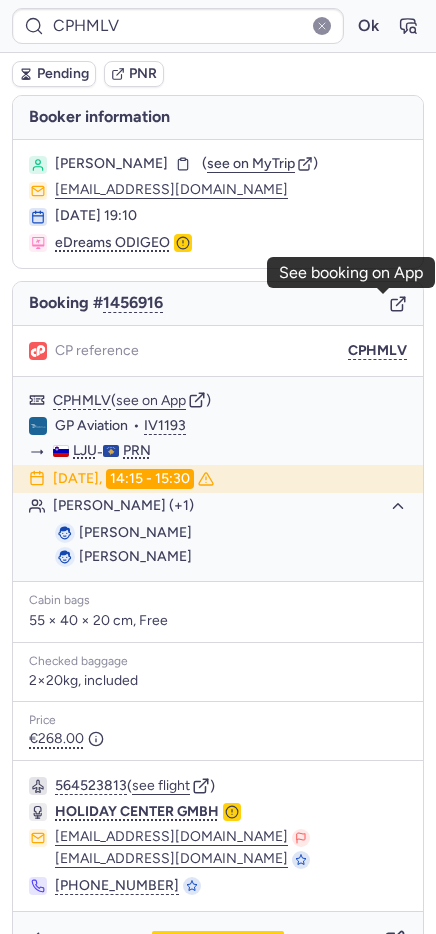 click 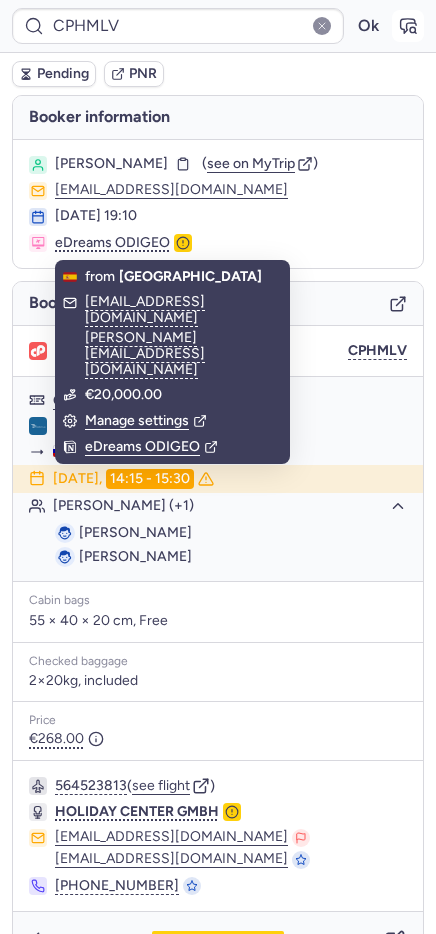 click 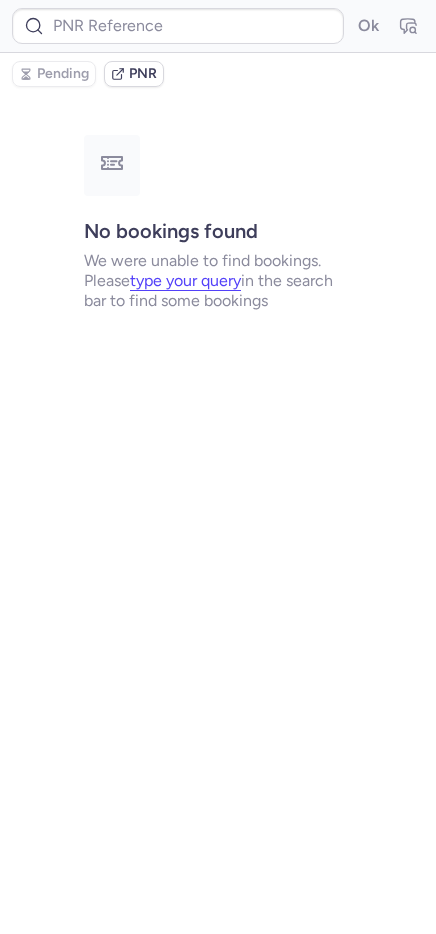 type on "CPHMLV" 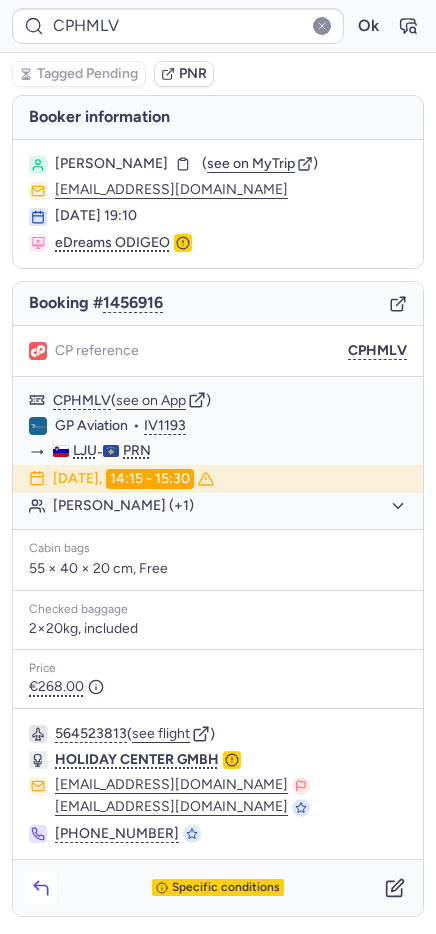 click at bounding box center (41, 888) 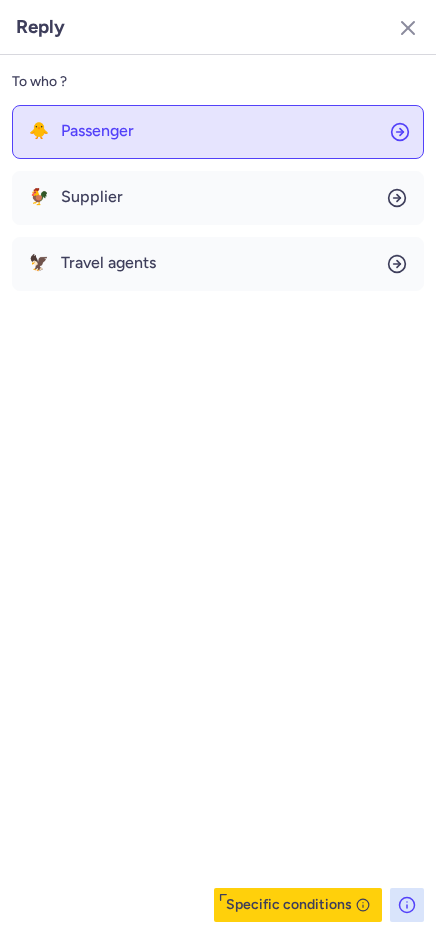 click on "Passenger" at bounding box center (97, 131) 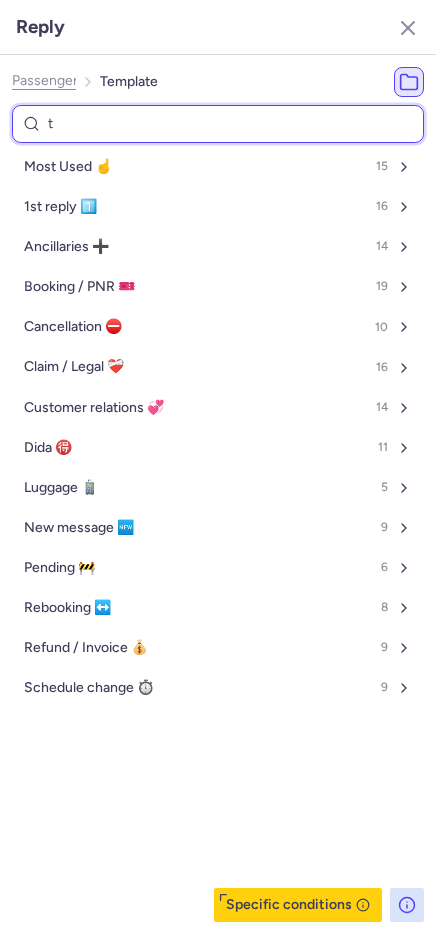 type on "tp" 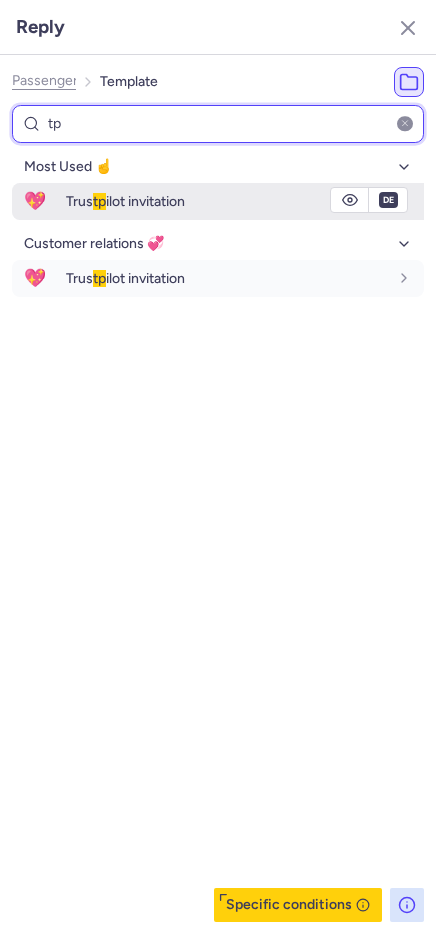 type on "tp" 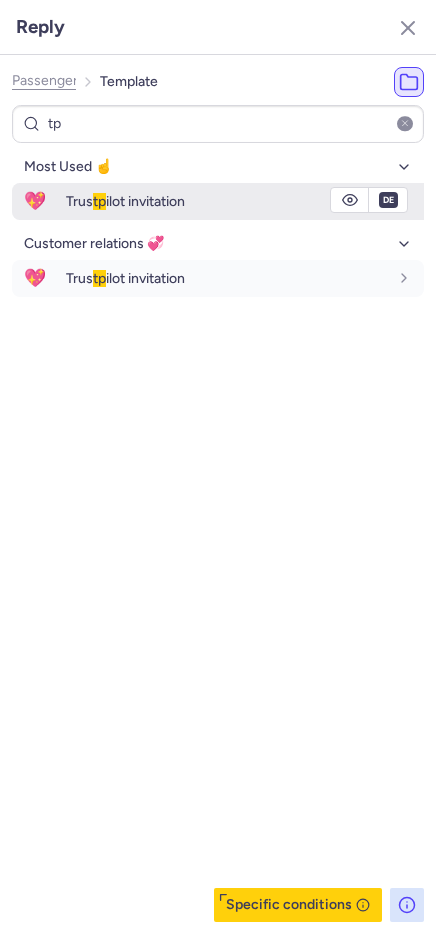 click on "💖" at bounding box center (35, 201) 